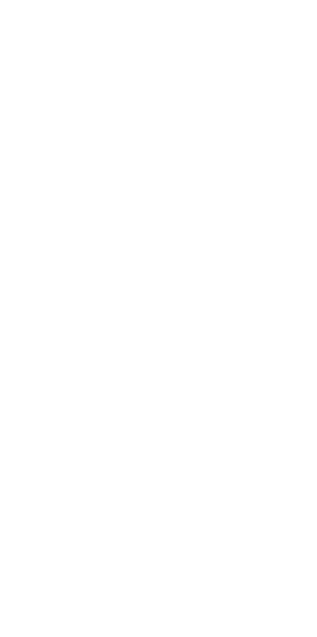 scroll, scrollTop: 0, scrollLeft: 0, axis: both 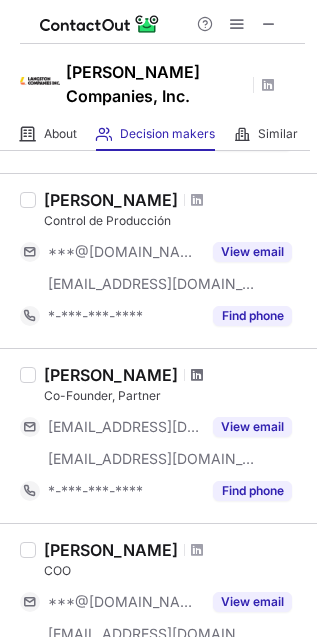 click at bounding box center [197, 375] 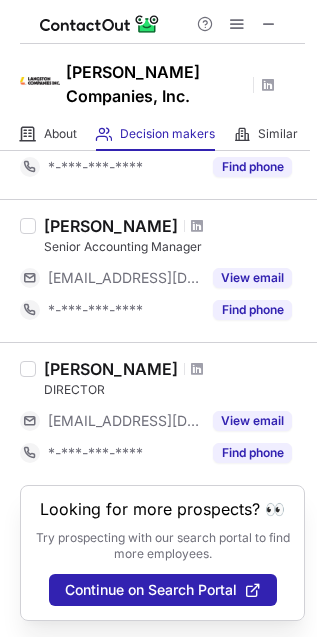 scroll, scrollTop: 1268, scrollLeft: 0, axis: vertical 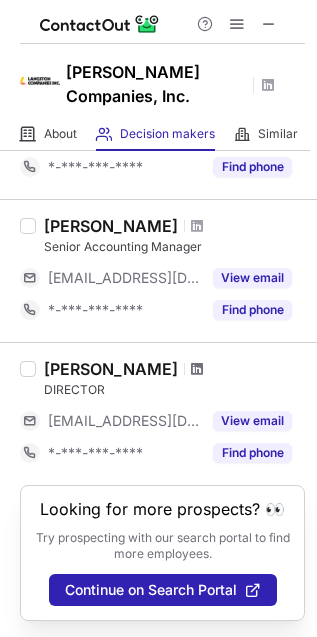 click at bounding box center (197, 369) 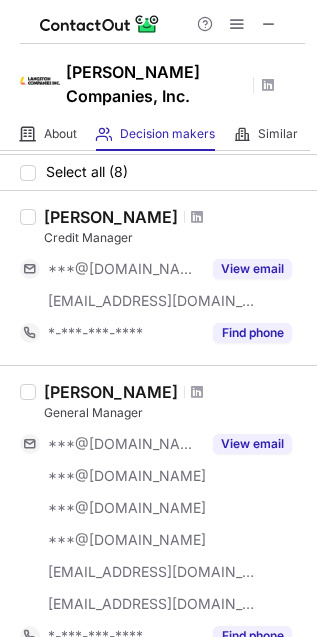 scroll, scrollTop: 0, scrollLeft: 0, axis: both 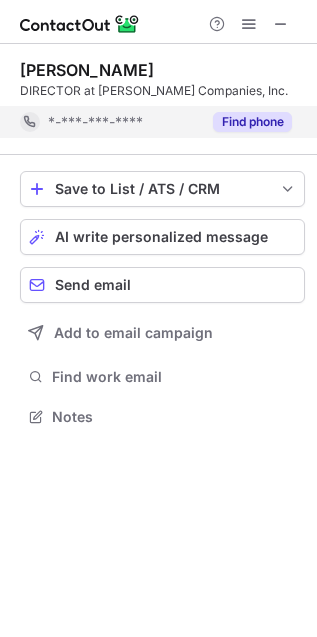 click on "Find phone" at bounding box center (252, 122) 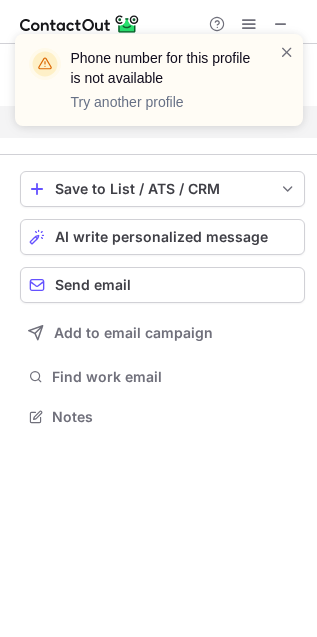 scroll, scrollTop: 371, scrollLeft: 317, axis: both 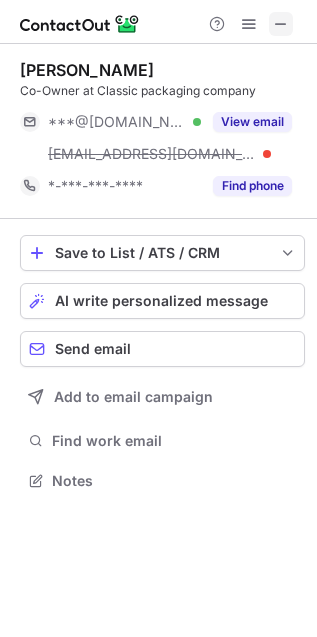 click at bounding box center [281, 24] 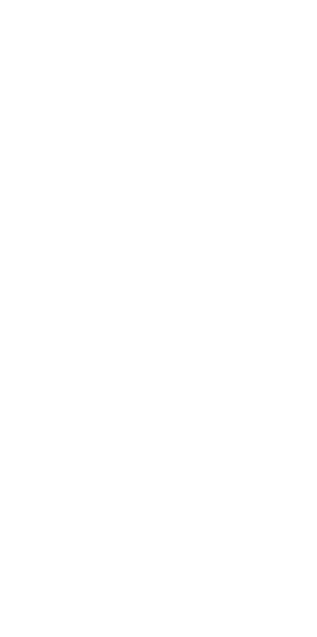 scroll, scrollTop: 0, scrollLeft: 0, axis: both 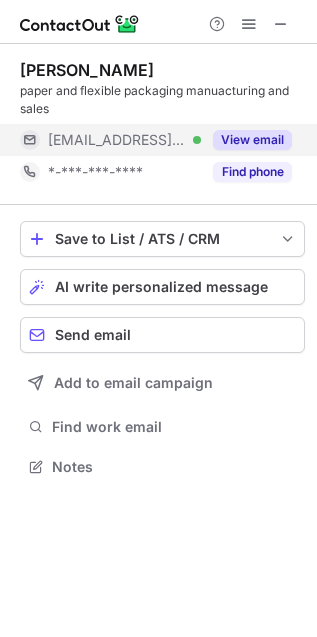 click on "View email" at bounding box center [252, 140] 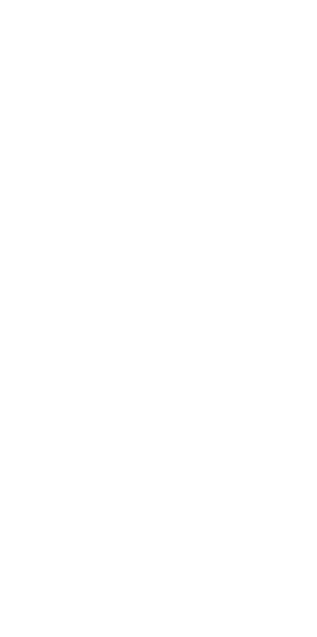 scroll, scrollTop: 0, scrollLeft: 0, axis: both 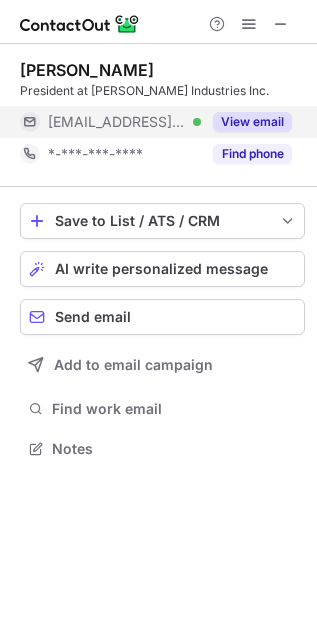 click on "View email" at bounding box center (252, 122) 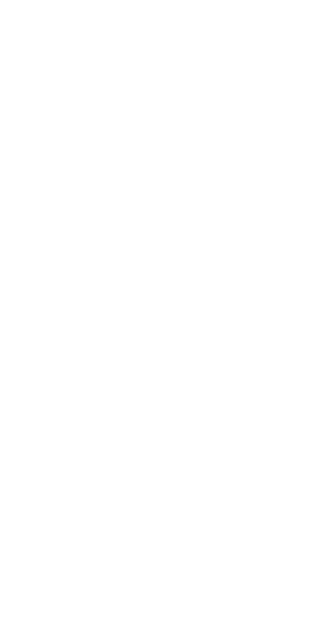 scroll, scrollTop: 0, scrollLeft: 0, axis: both 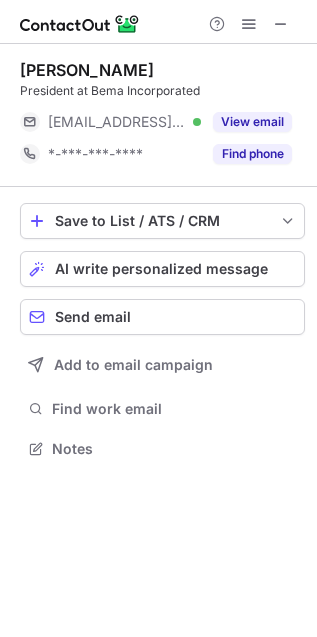 click on "[PERSON_NAME] President at Bema Incorporated [EMAIL_ADDRESS][DOMAIN_NAME] Verified View email *-***-***-**** Find phone Save to List / ATS / CRM List Select Lever Connect Greenhouse Connect Salesforce Connect Hubspot Connect Bullhorn Connect Zapier (100+ Applications) Connect Request a new integration AI write personalized message Send email Add to email campaign Find work email Notes" at bounding box center [158, 318] 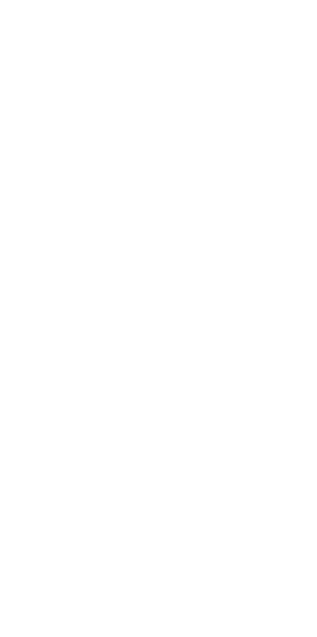 scroll, scrollTop: 0, scrollLeft: 0, axis: both 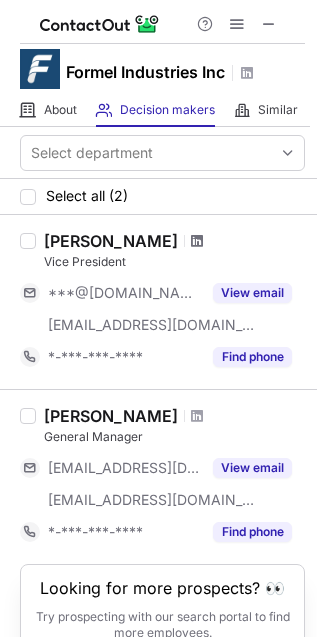 click at bounding box center [197, 241] 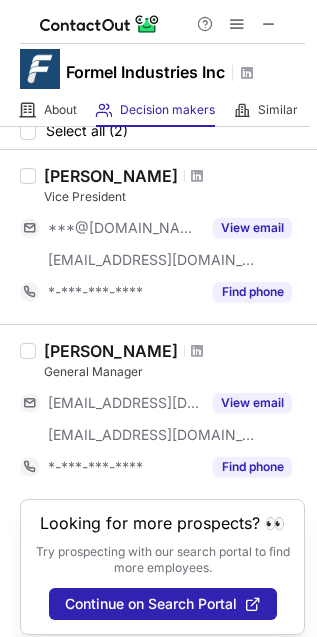 scroll, scrollTop: 97, scrollLeft: 0, axis: vertical 